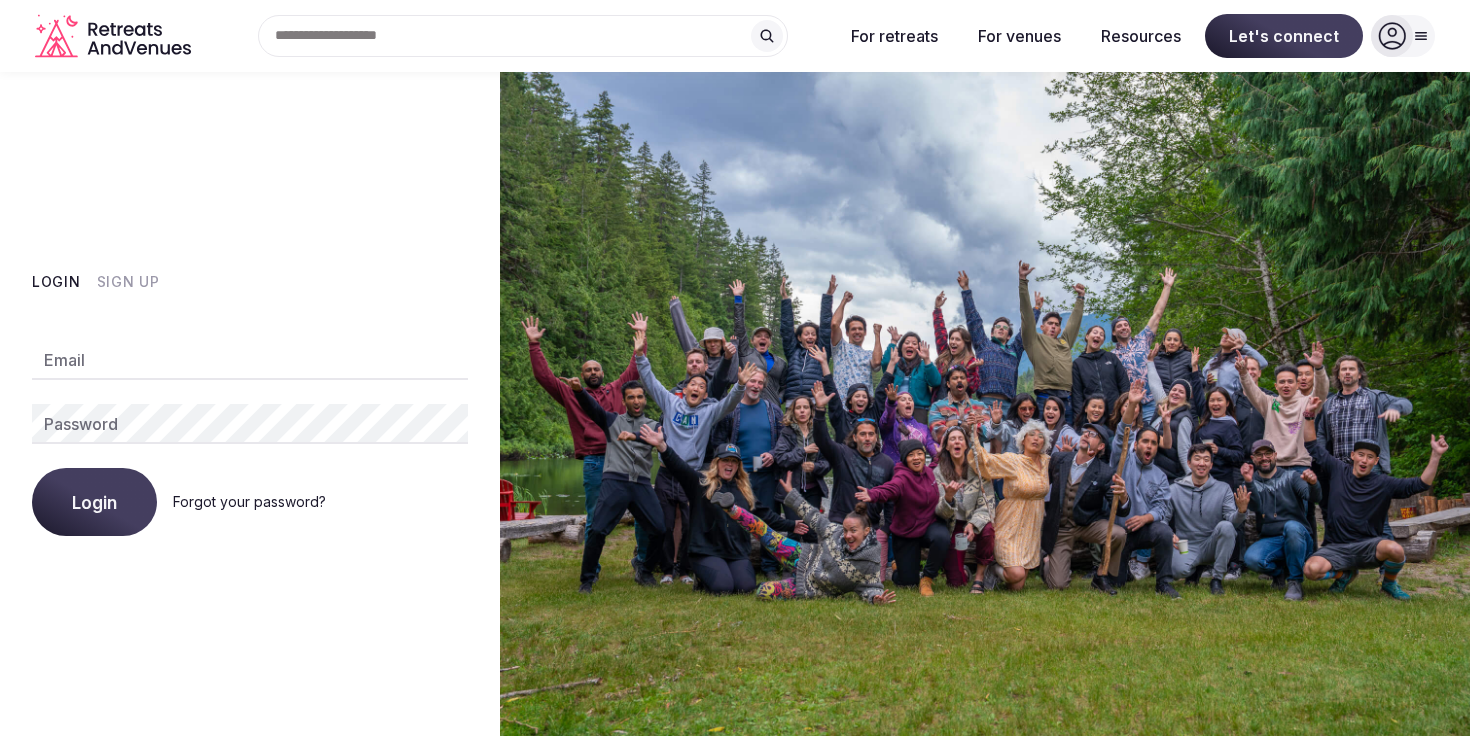 scroll, scrollTop: 0, scrollLeft: 0, axis: both 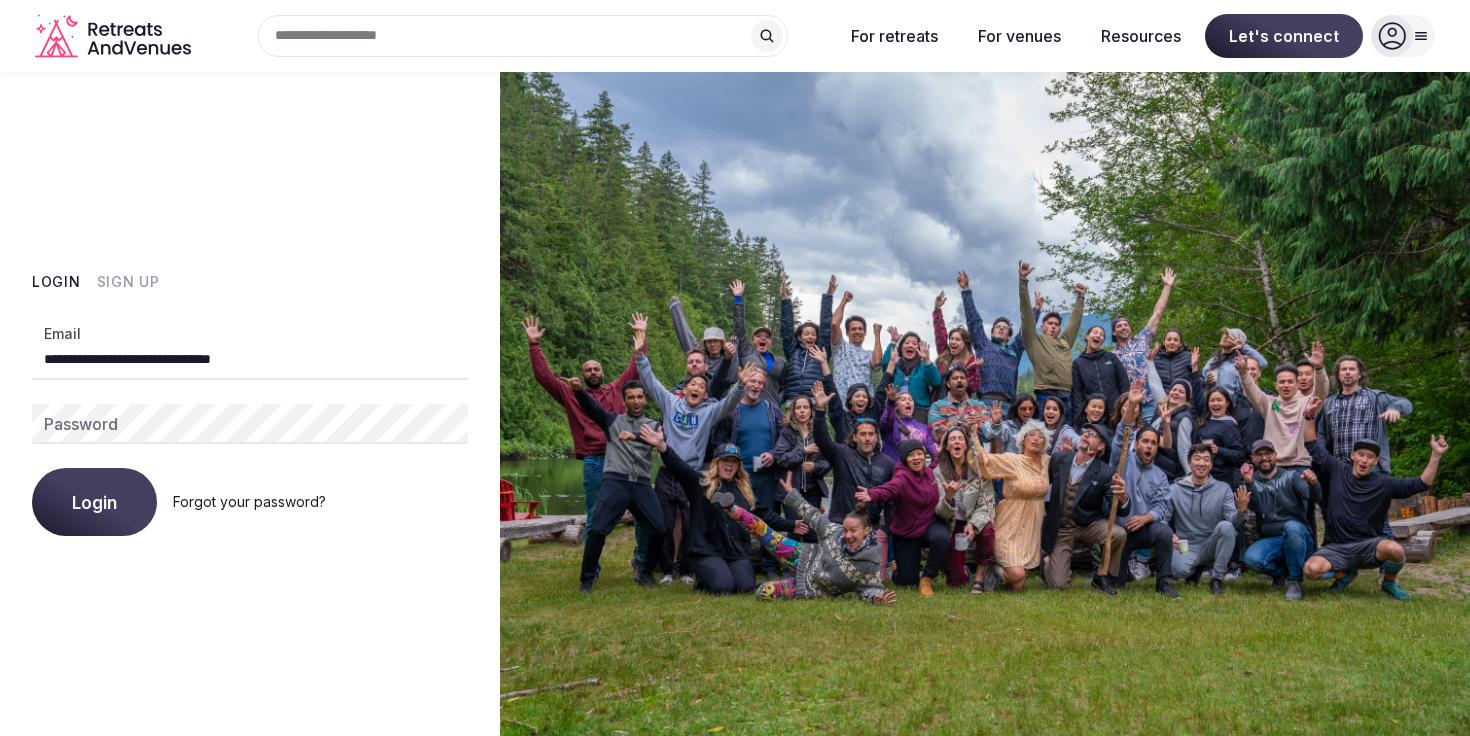 type on "**********" 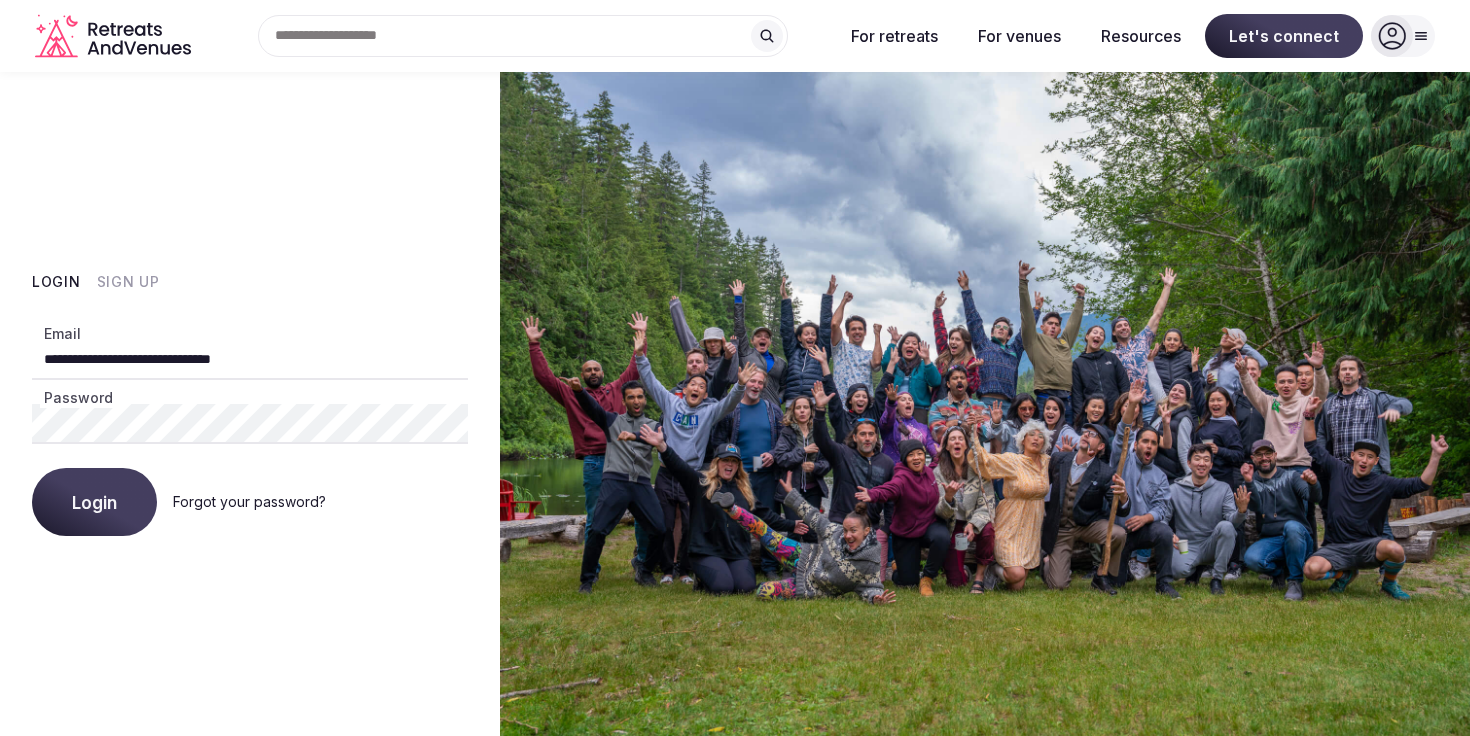 click 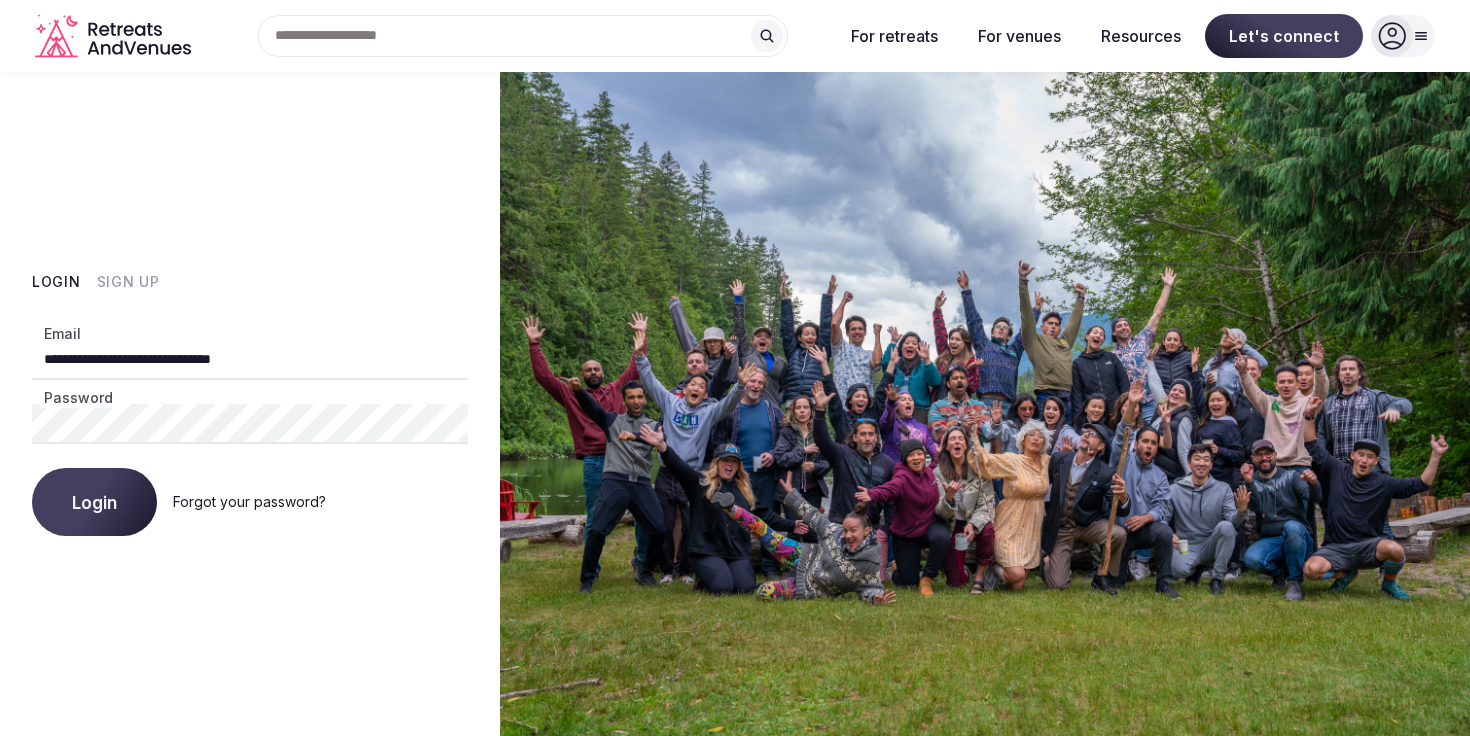click on "Login" at bounding box center (94, 502) 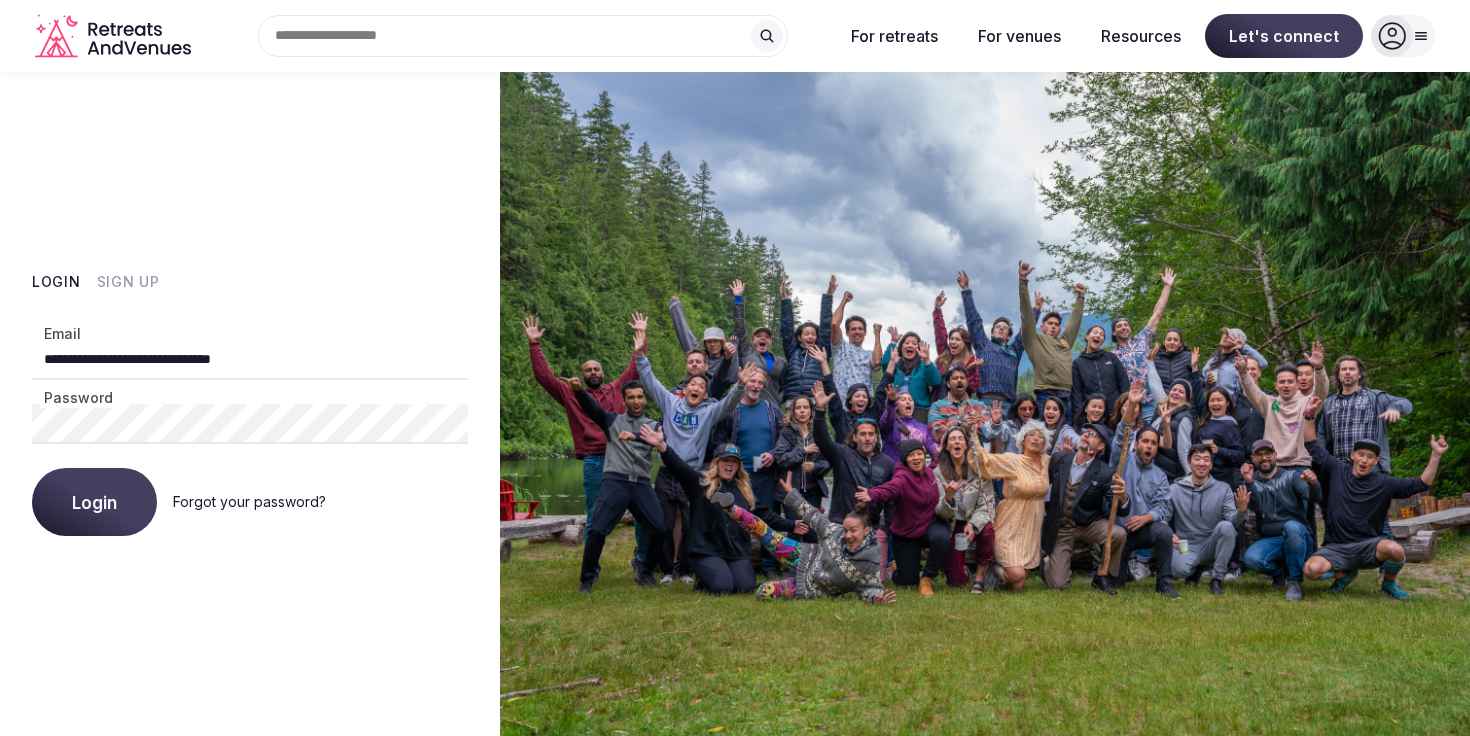 click on "**********" at bounding box center [250, 404] 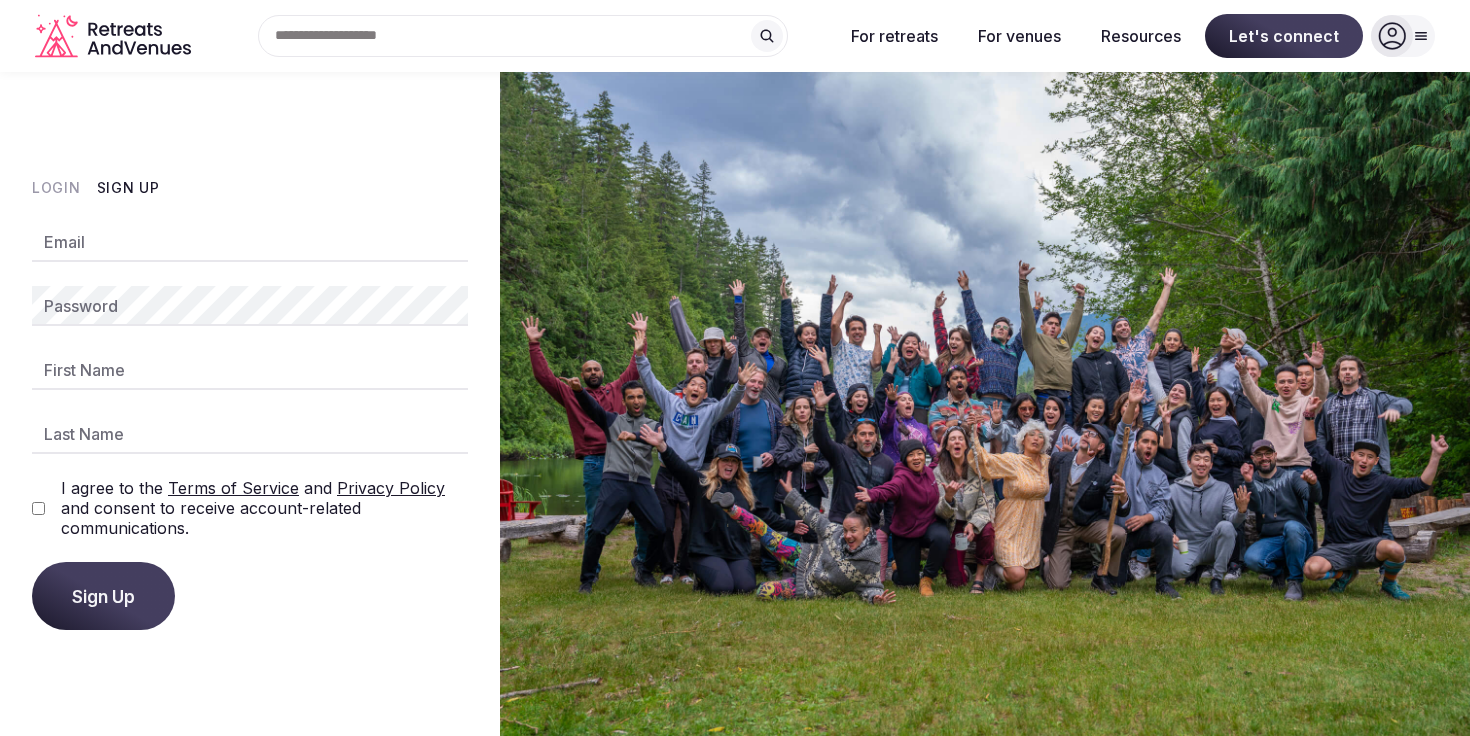 click on "Email" at bounding box center (250, 242) 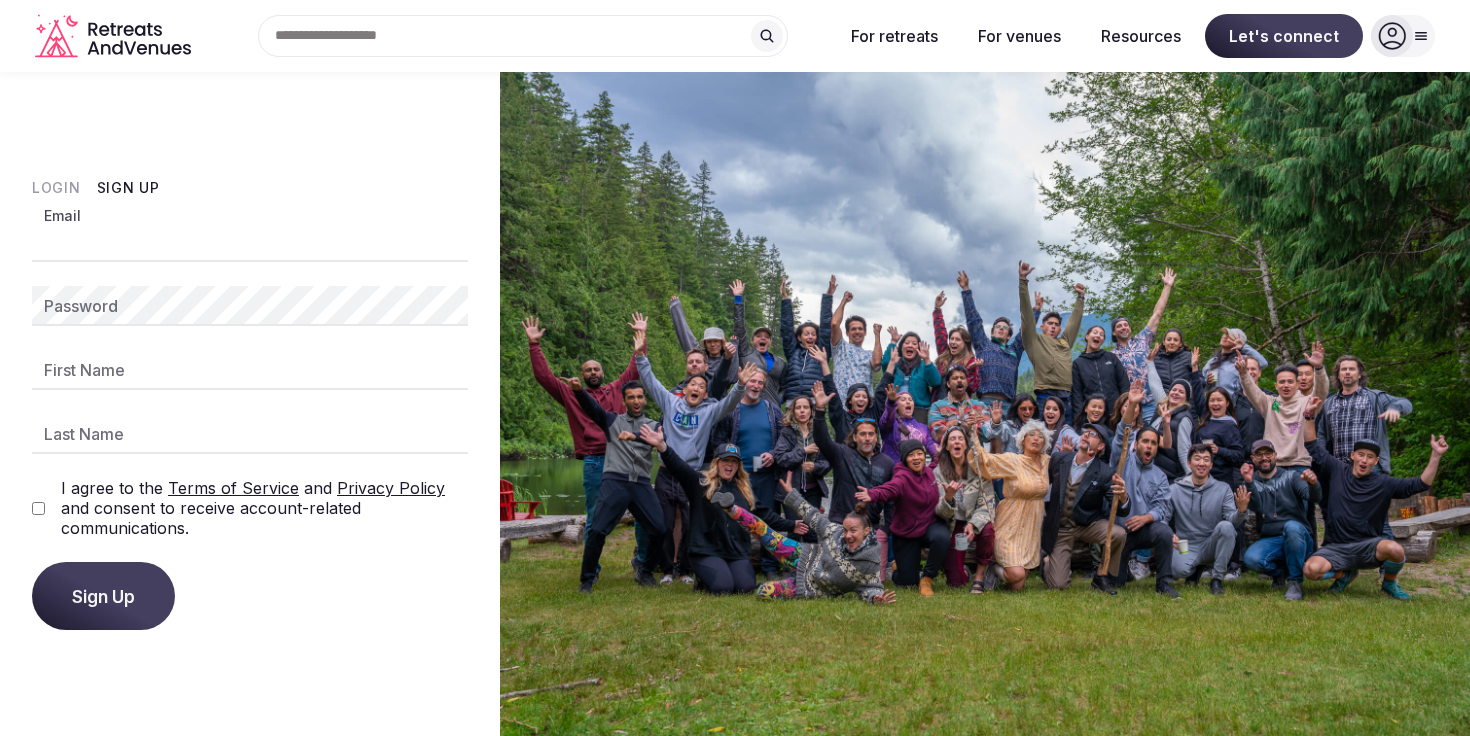 type on "**********" 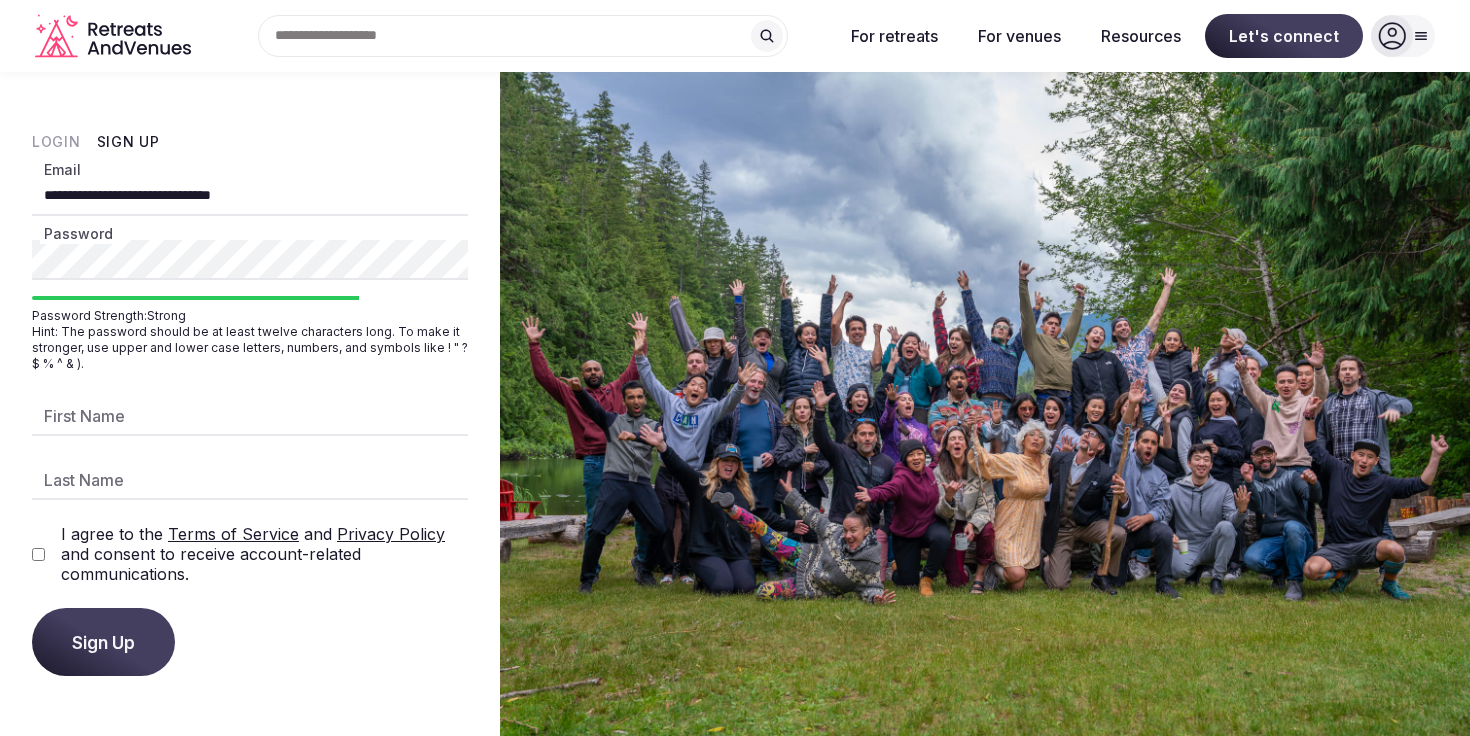 click on "First Name" at bounding box center (250, 416) 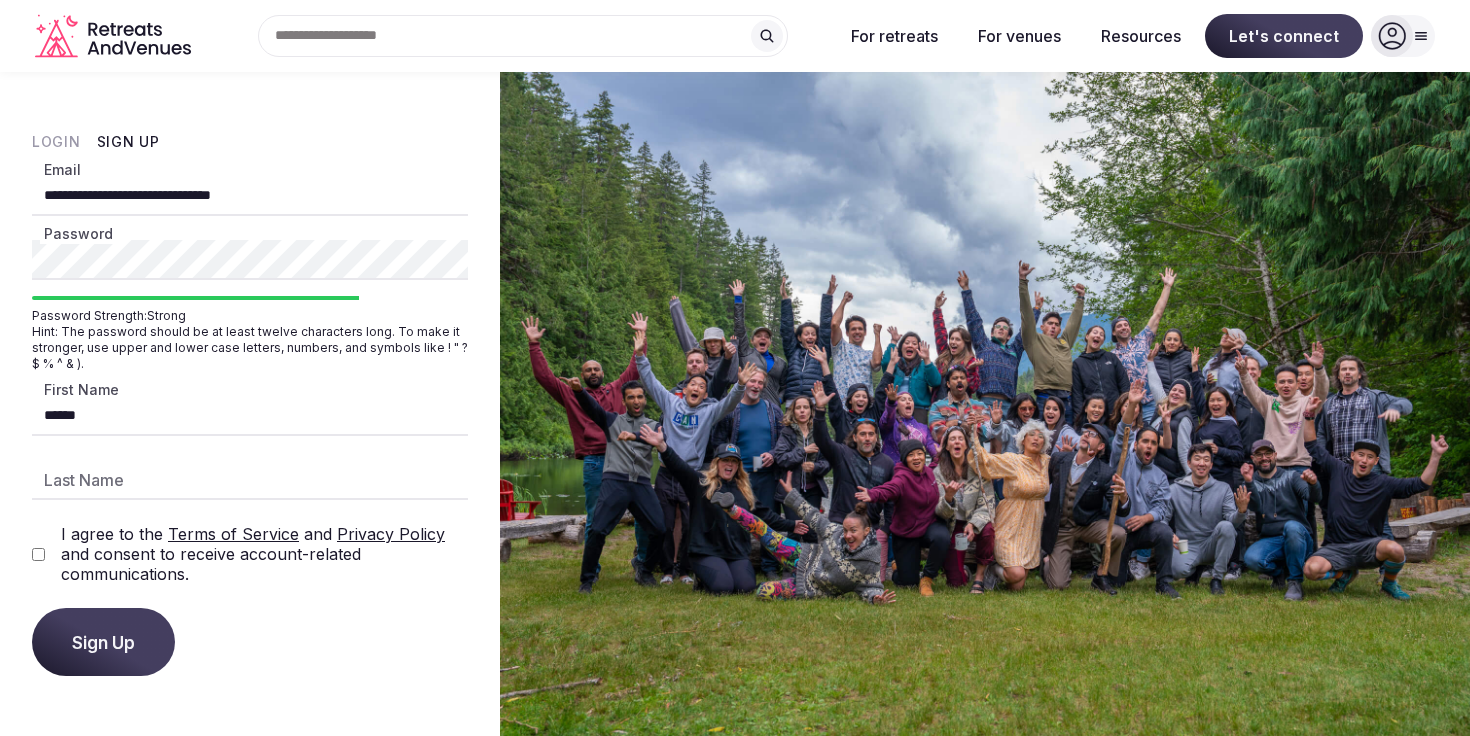 type on "******" 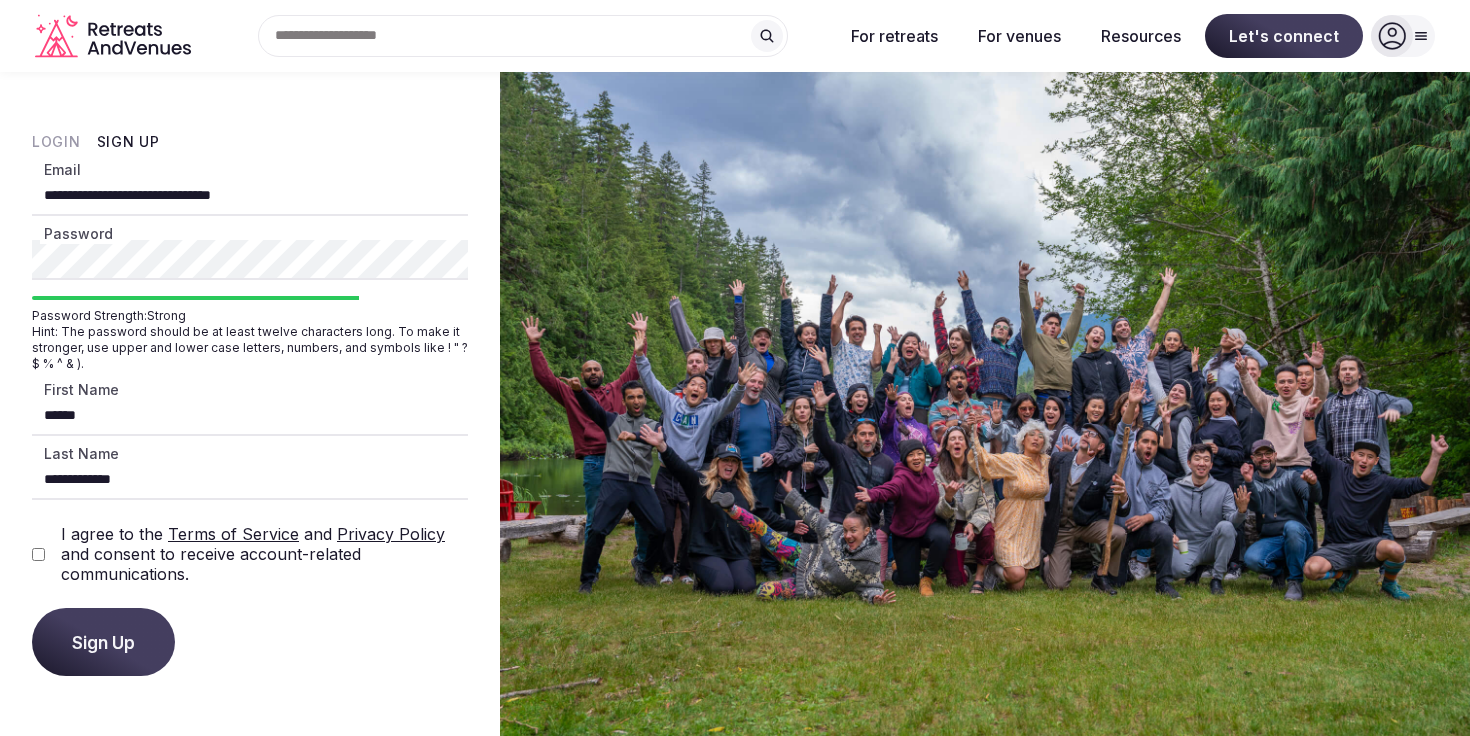 type on "**********" 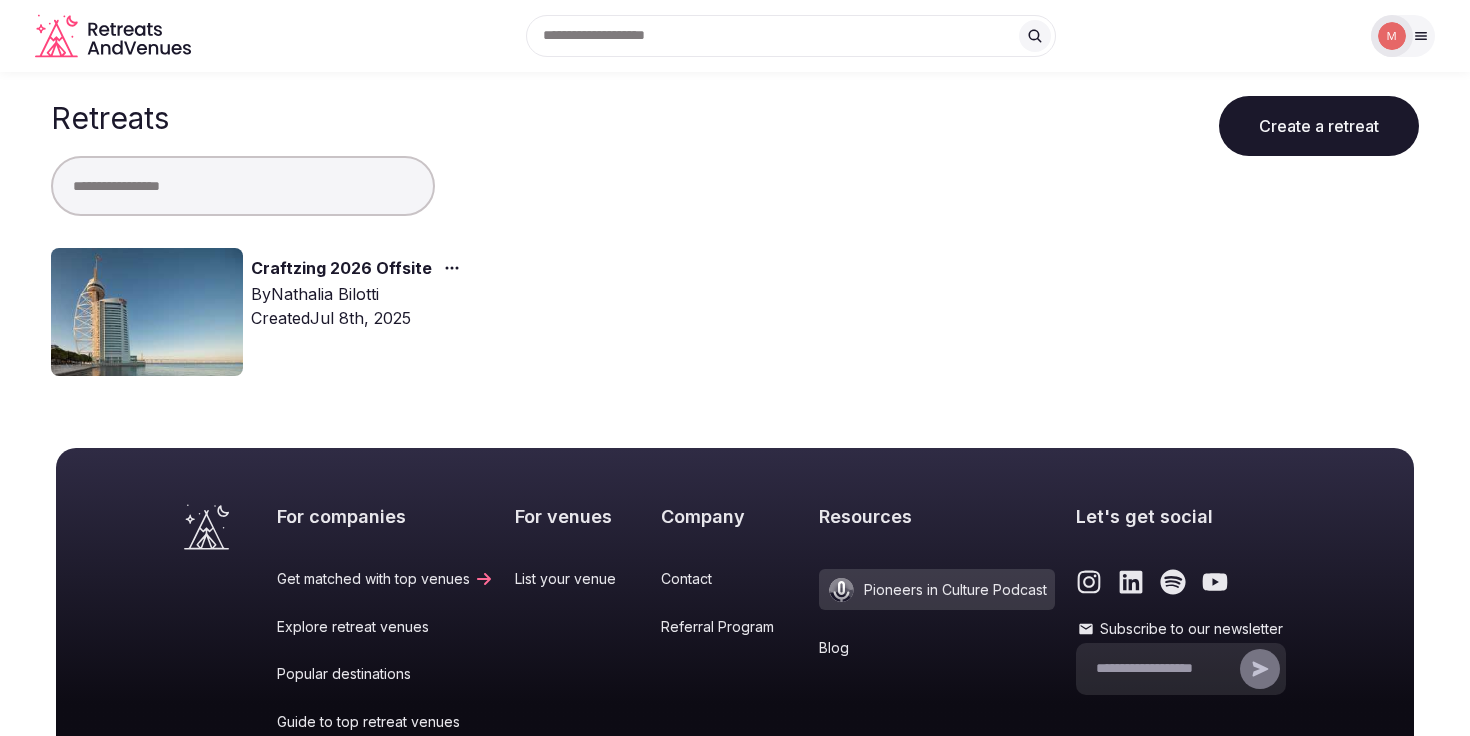 click at bounding box center [147, 312] 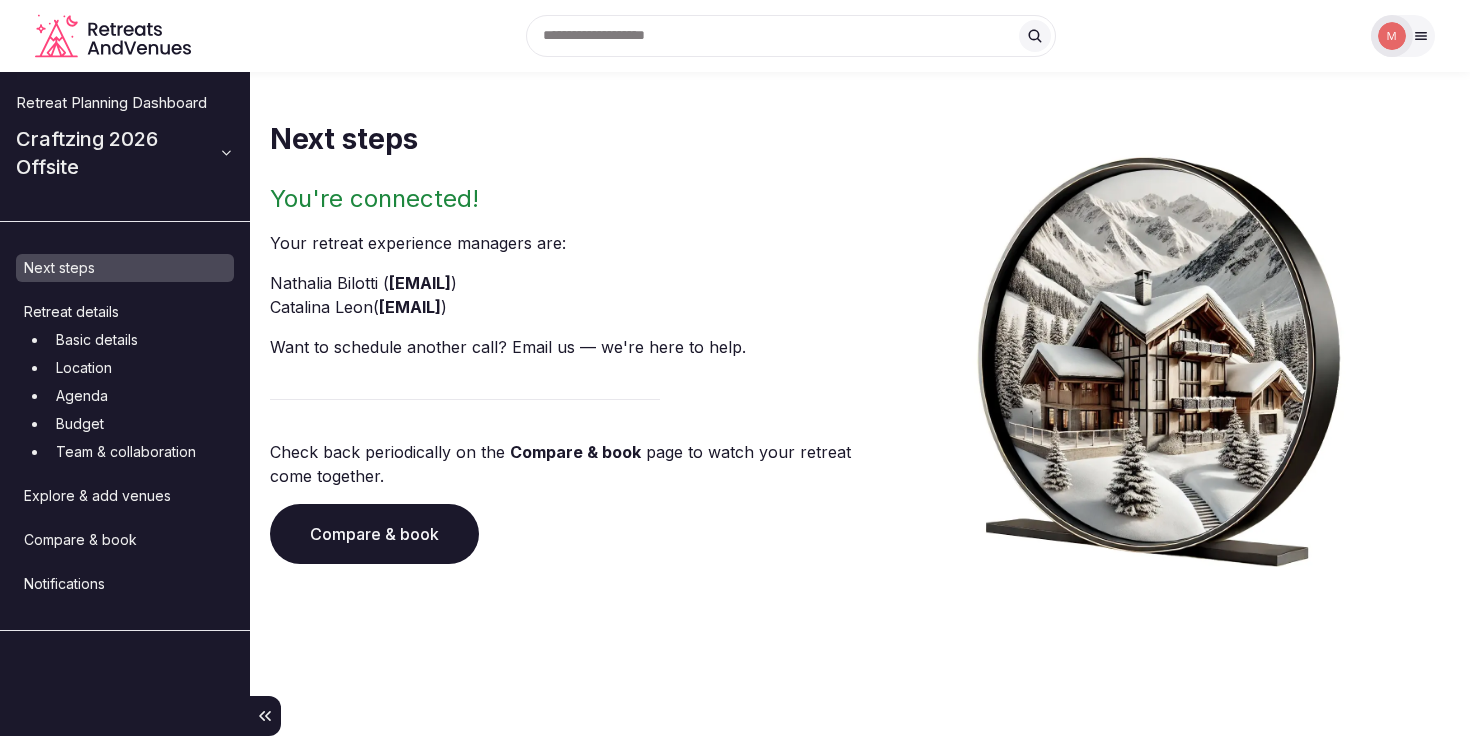 click on "Basic details" at bounding box center (141, 340) 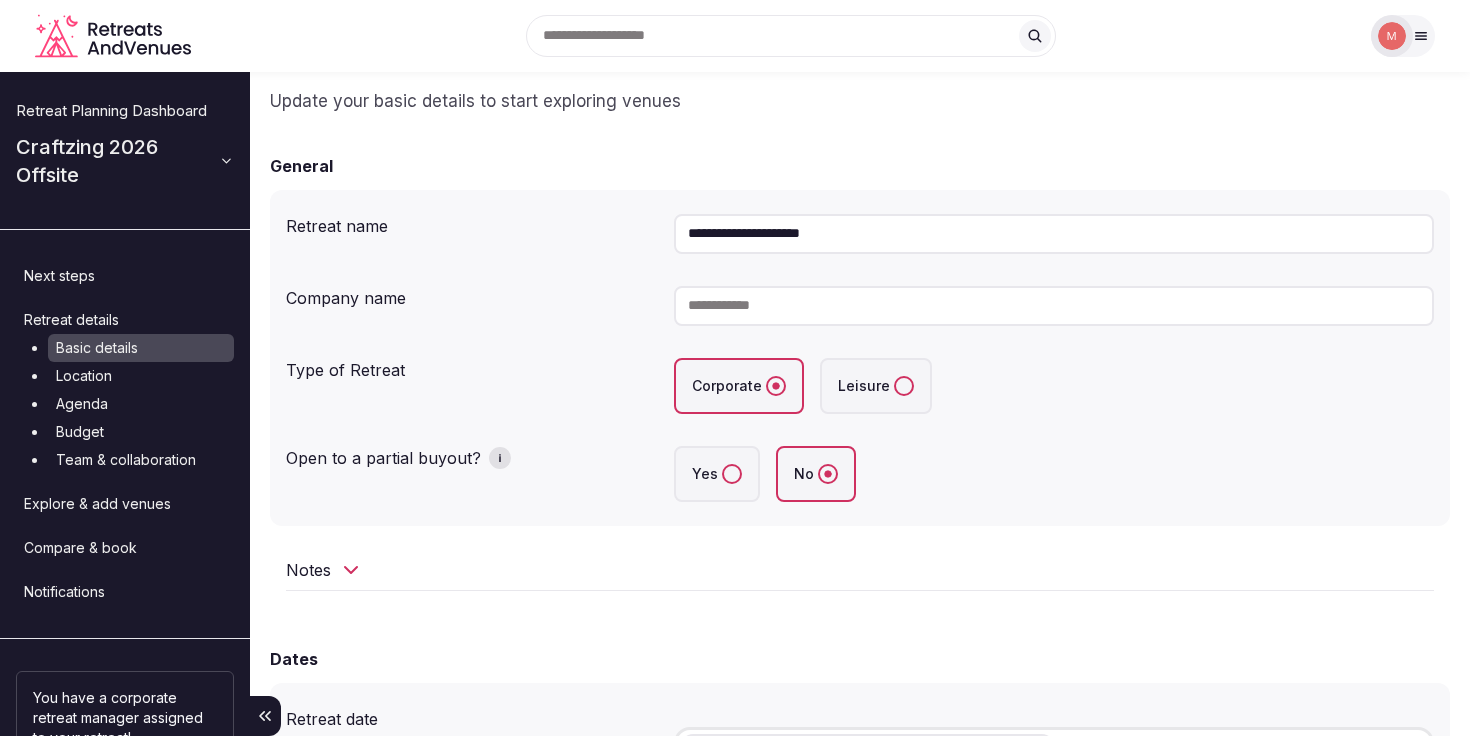 scroll, scrollTop: 55, scrollLeft: 0, axis: vertical 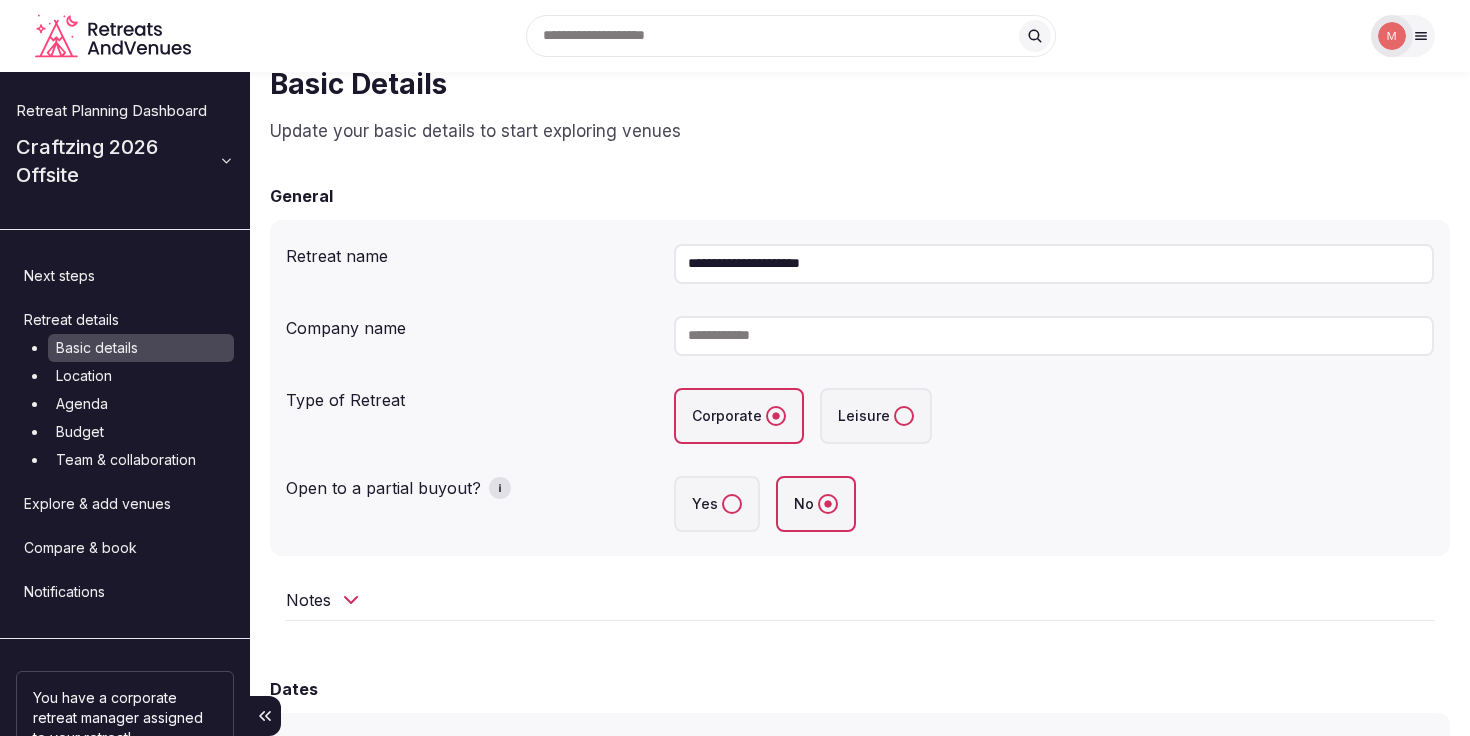 click on "Location" at bounding box center [141, 376] 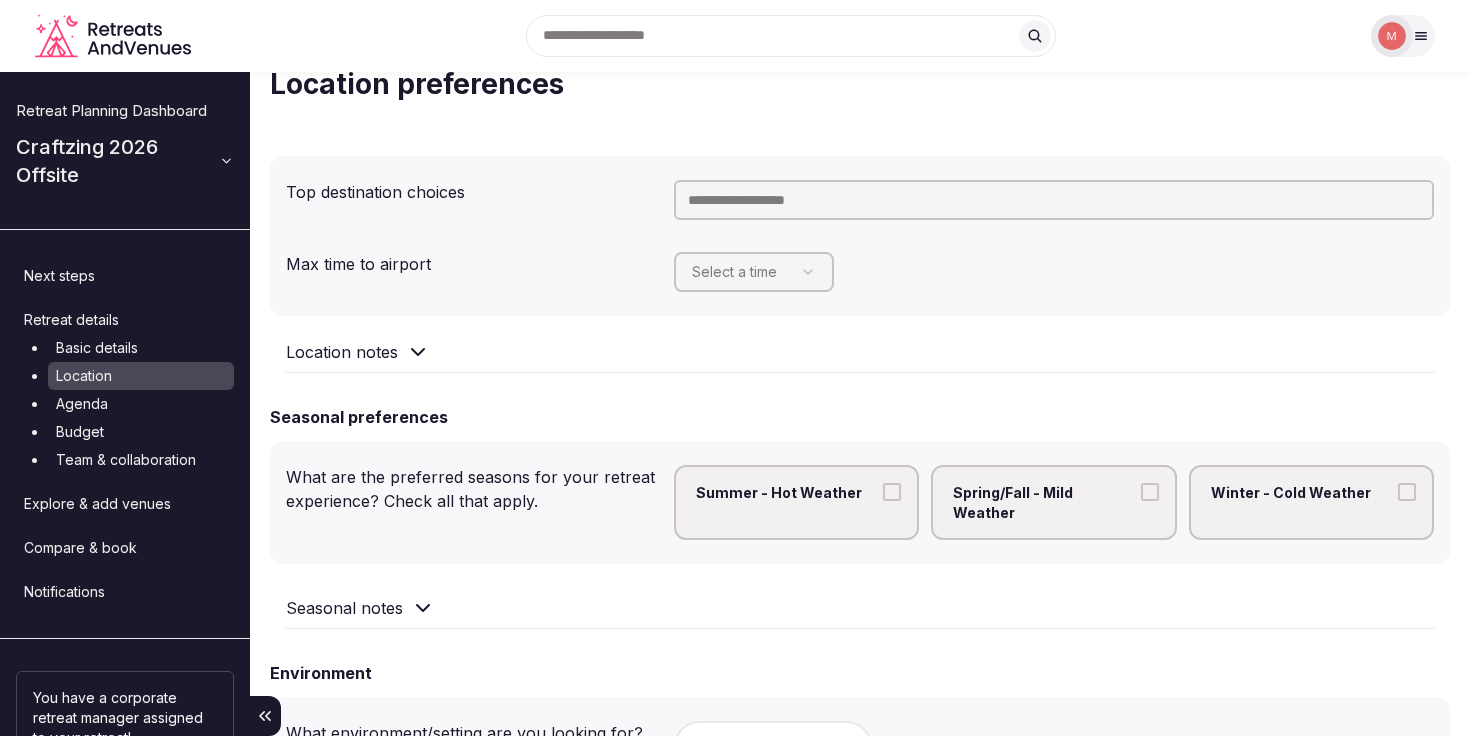 click on "Agenda" at bounding box center [141, 404] 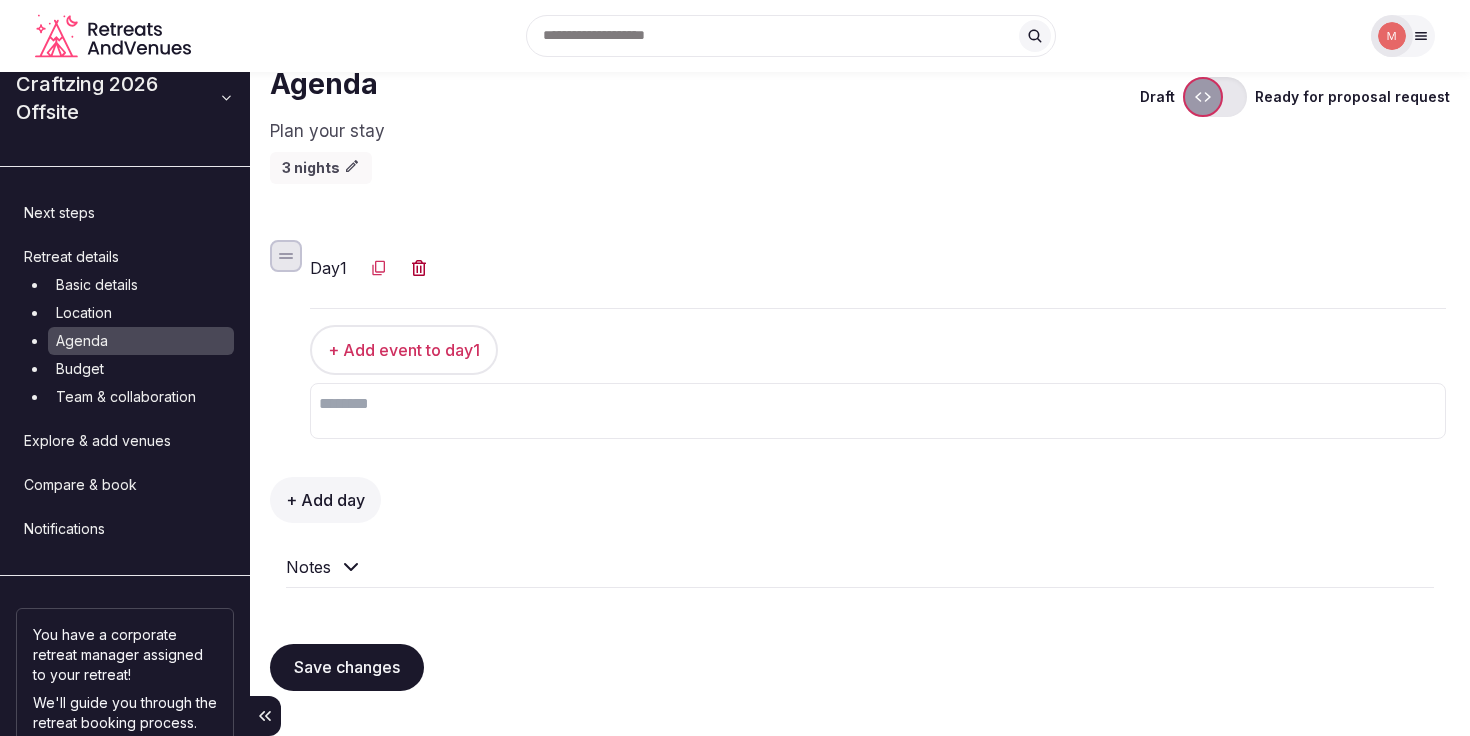 click on "Budget" at bounding box center (141, 369) 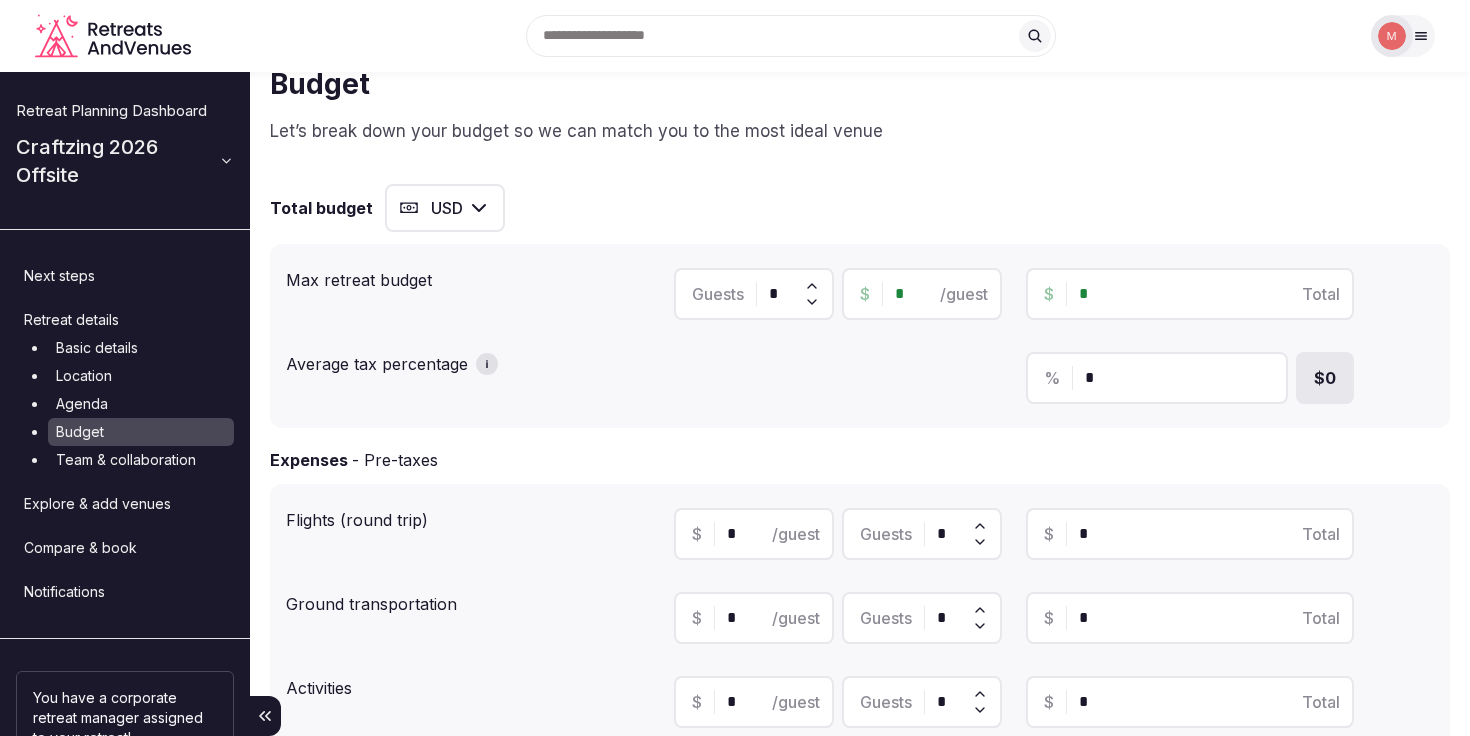 click on "Team & collaboration" at bounding box center (141, 460) 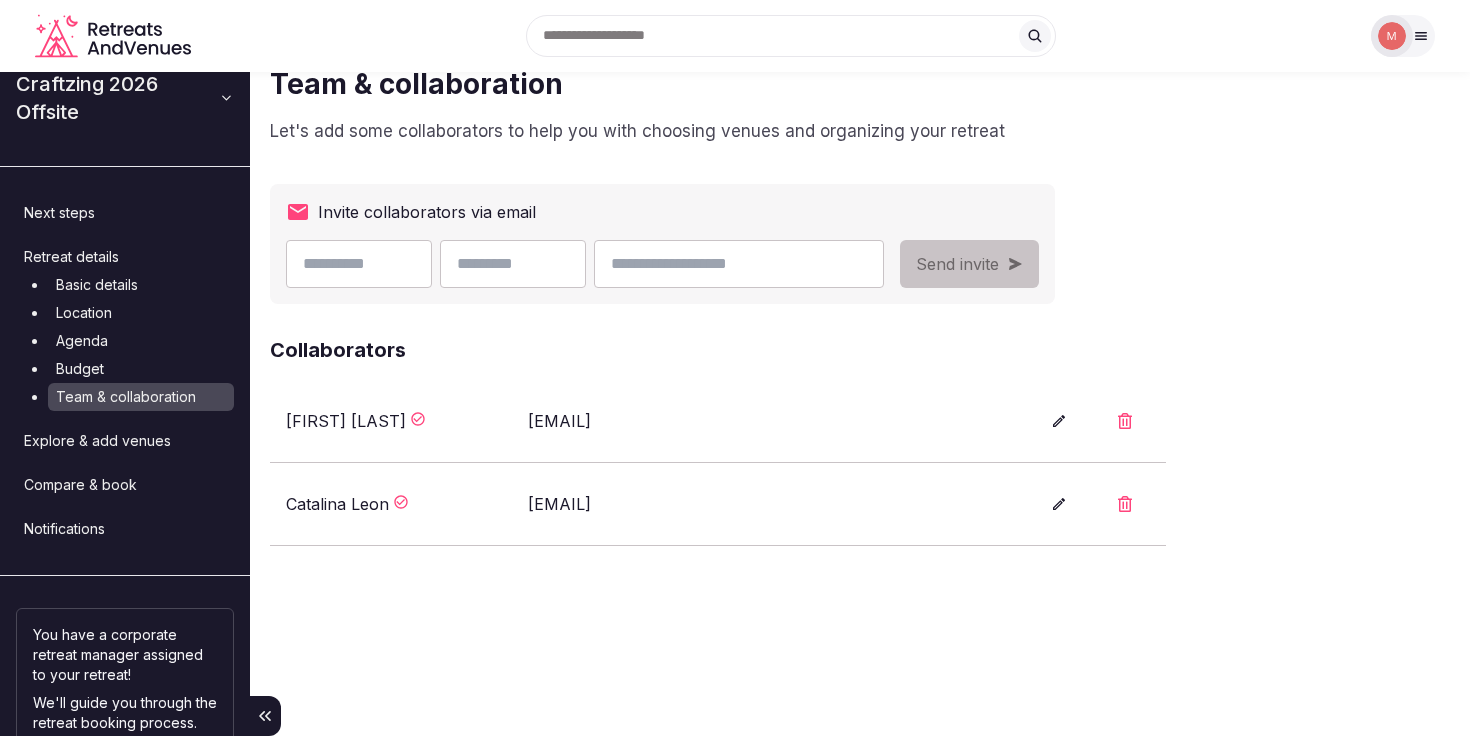 click on "Retreat details" at bounding box center (125, 257) 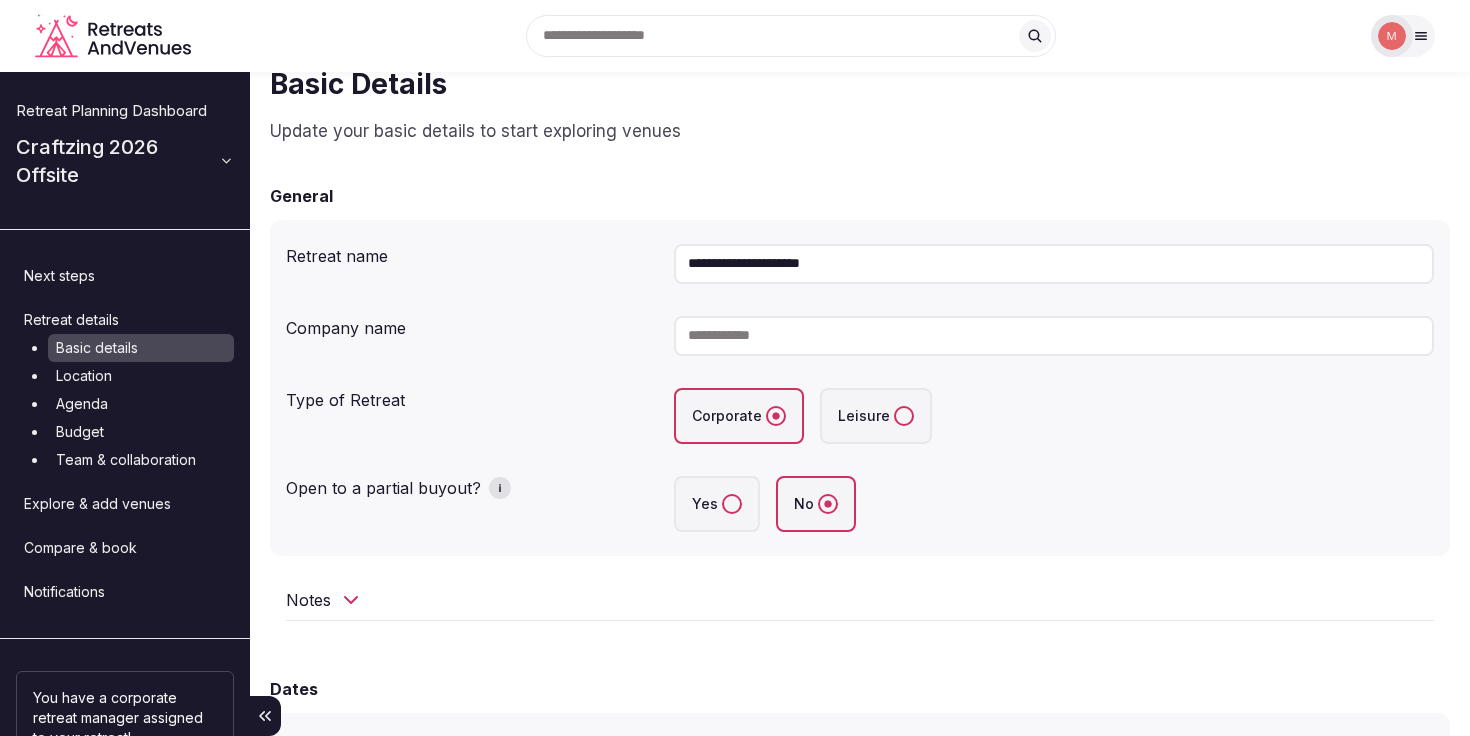 click on "Notes" at bounding box center [860, 600] 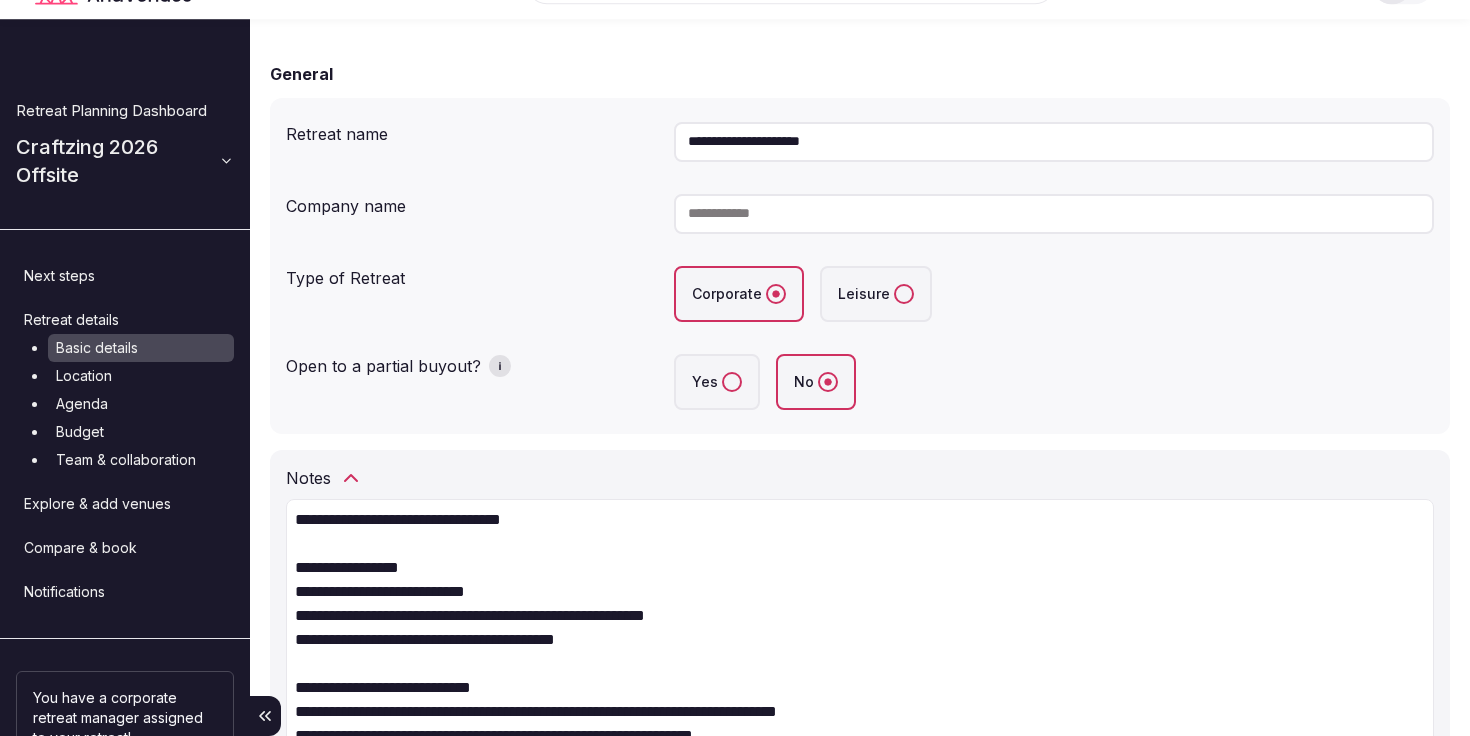 scroll, scrollTop: 497, scrollLeft: 0, axis: vertical 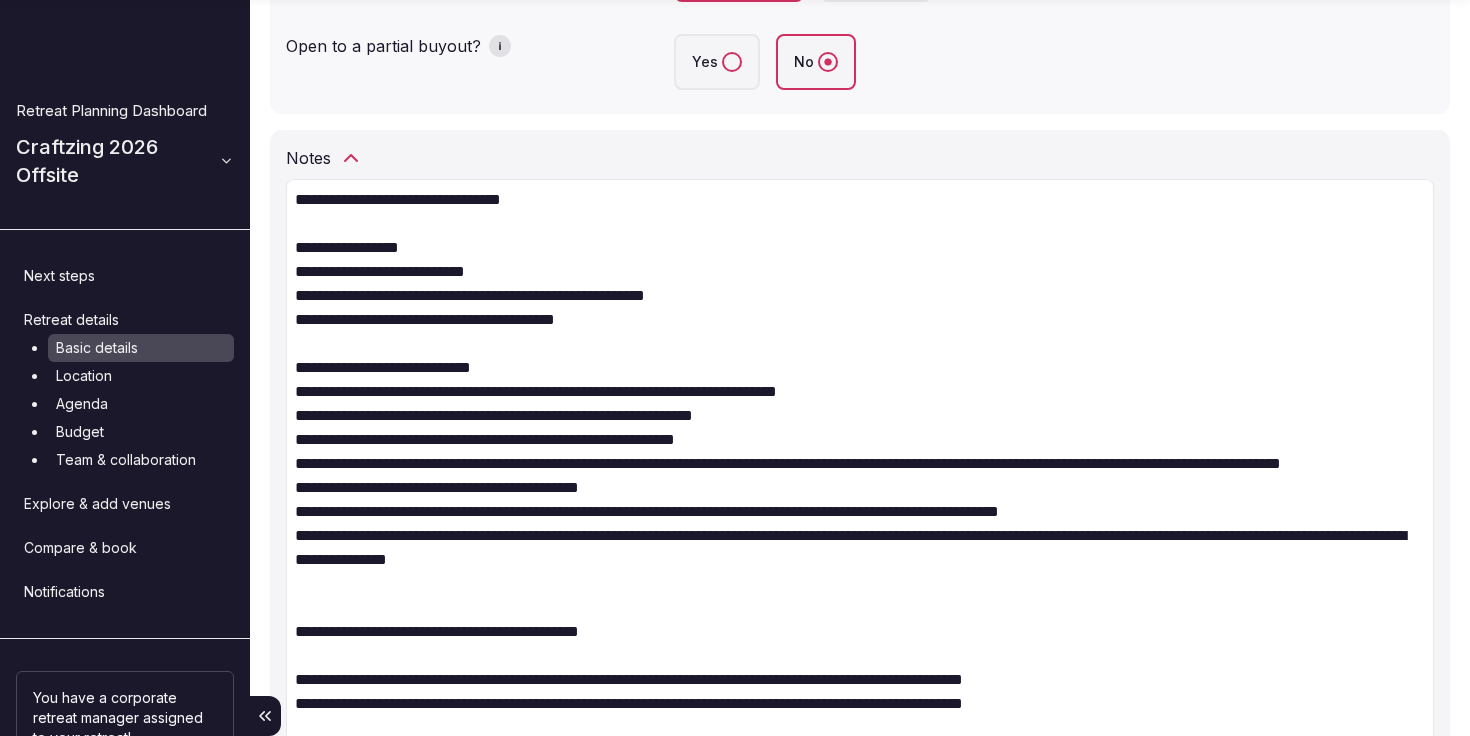 click on "Next steps" at bounding box center (125, 276) 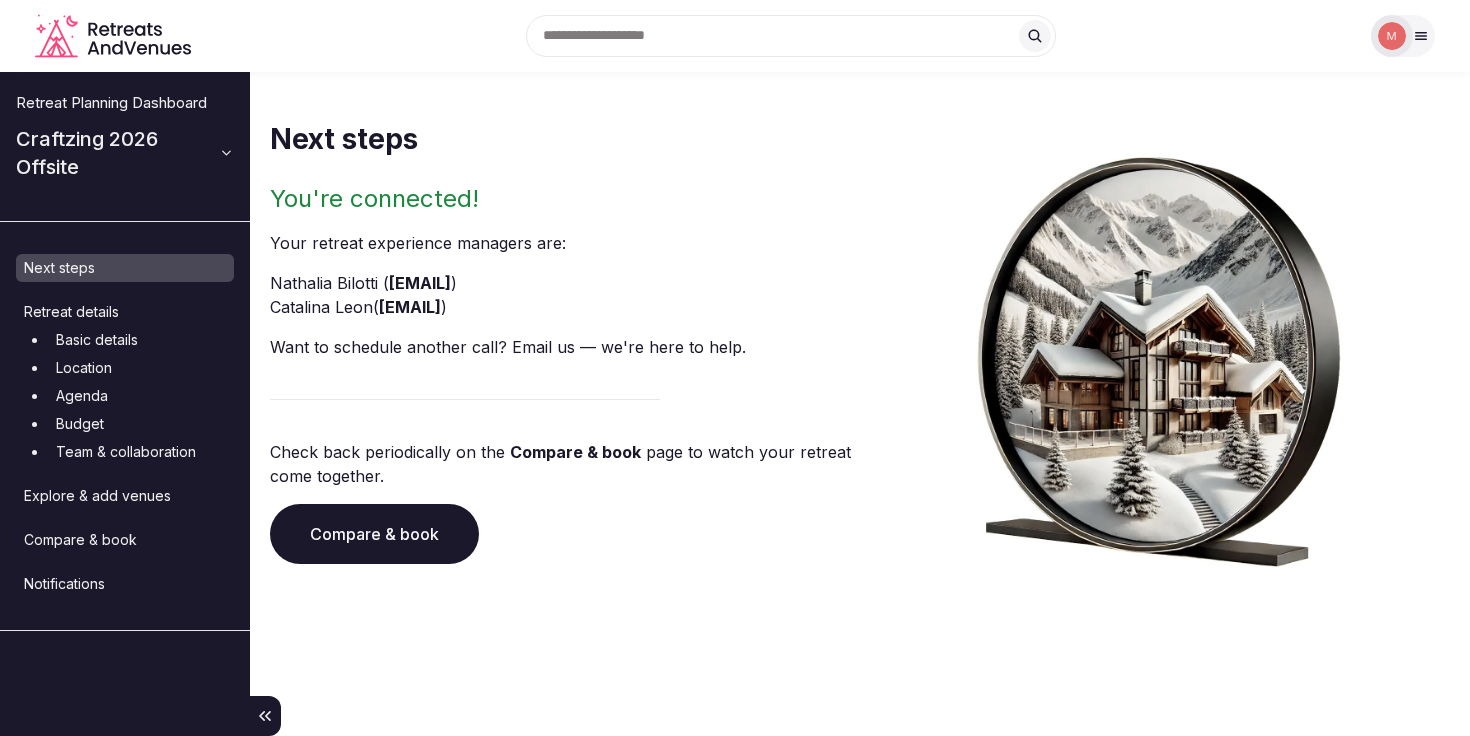 click on "Compare & book" at bounding box center (374, 534) 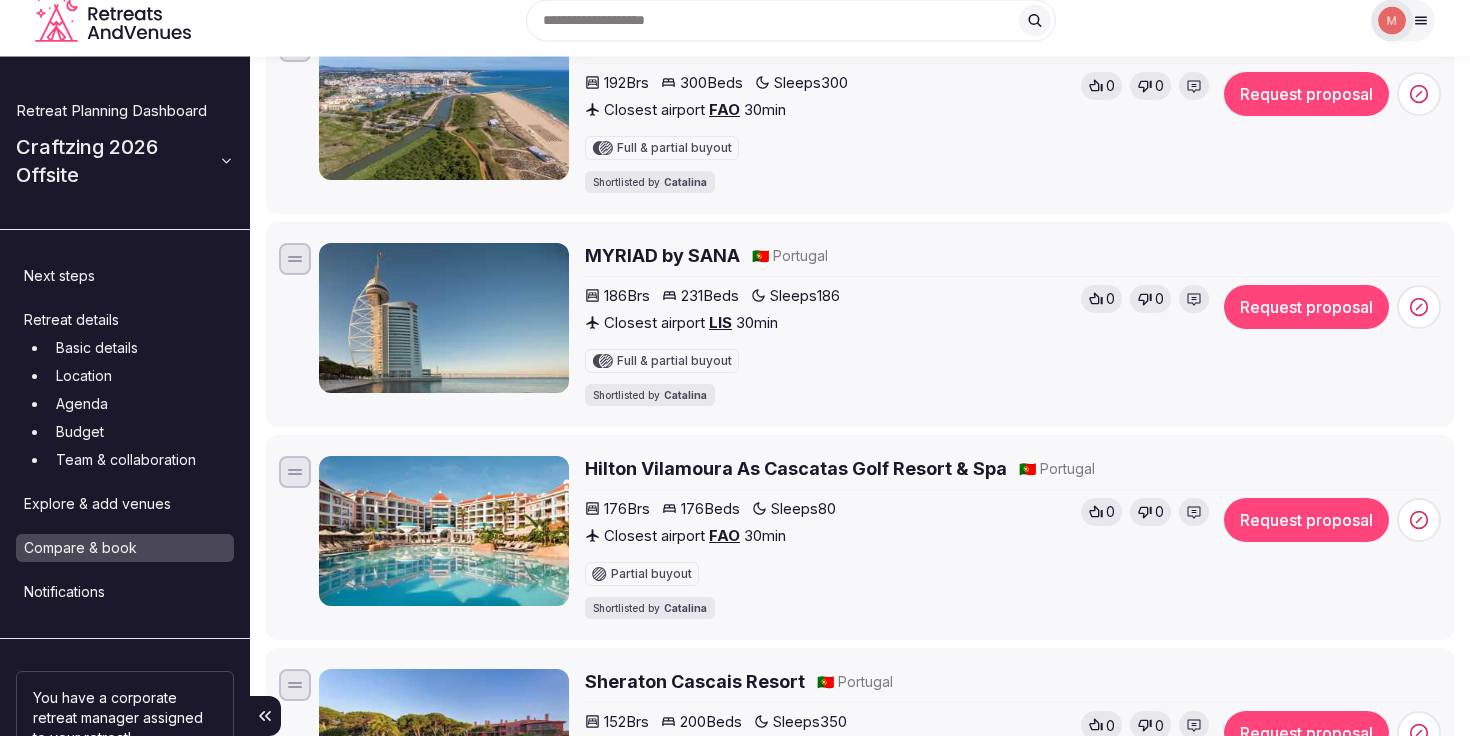 scroll, scrollTop: 4084, scrollLeft: 0, axis: vertical 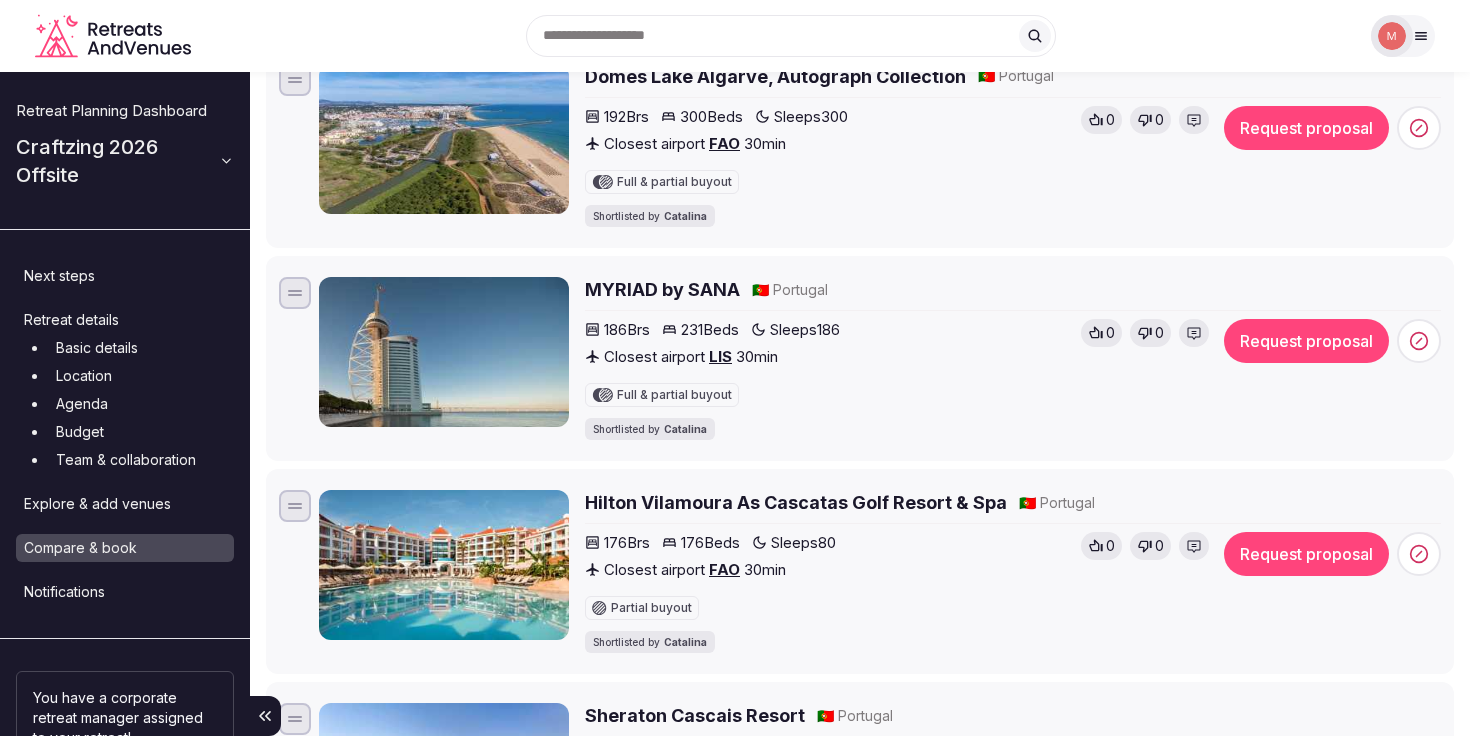 click 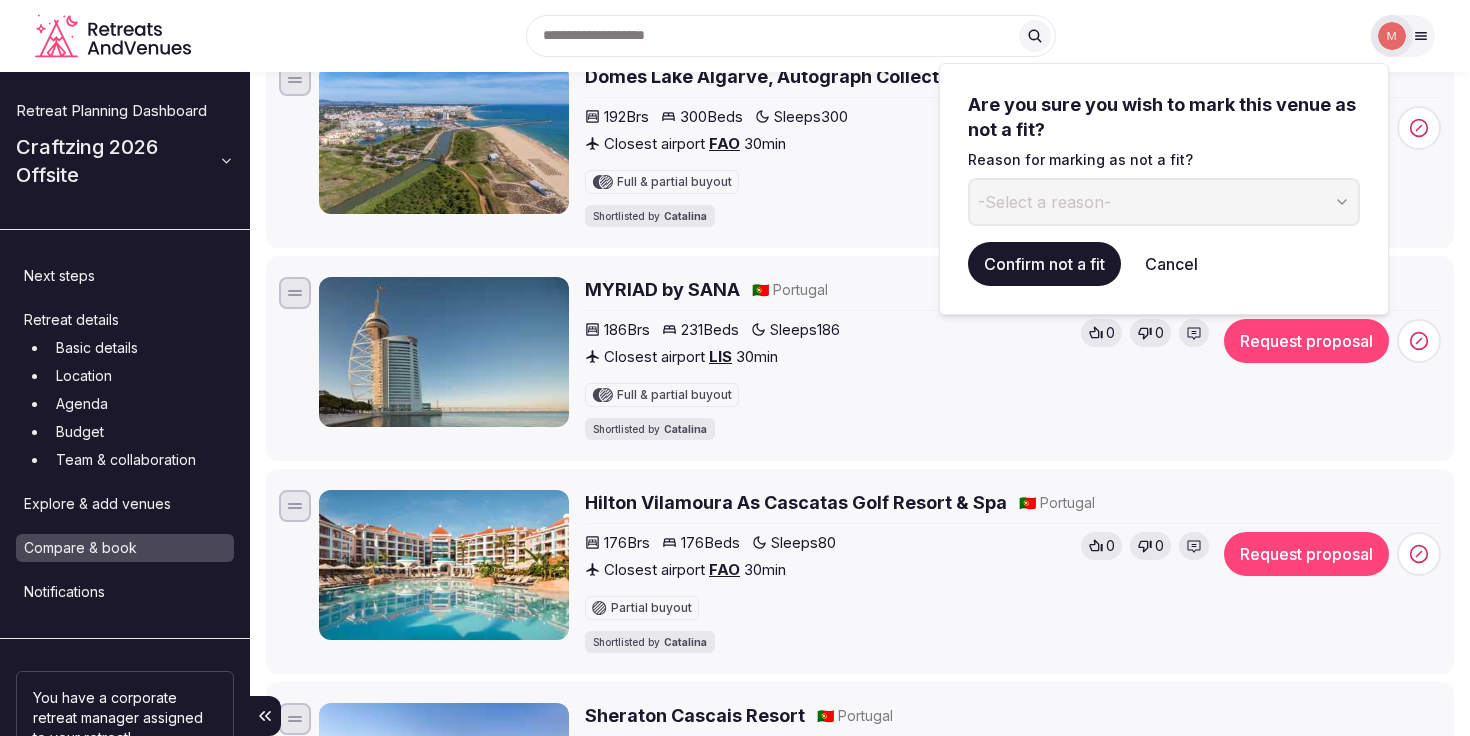 click on "-Select a reason-" at bounding box center [1164, 202] 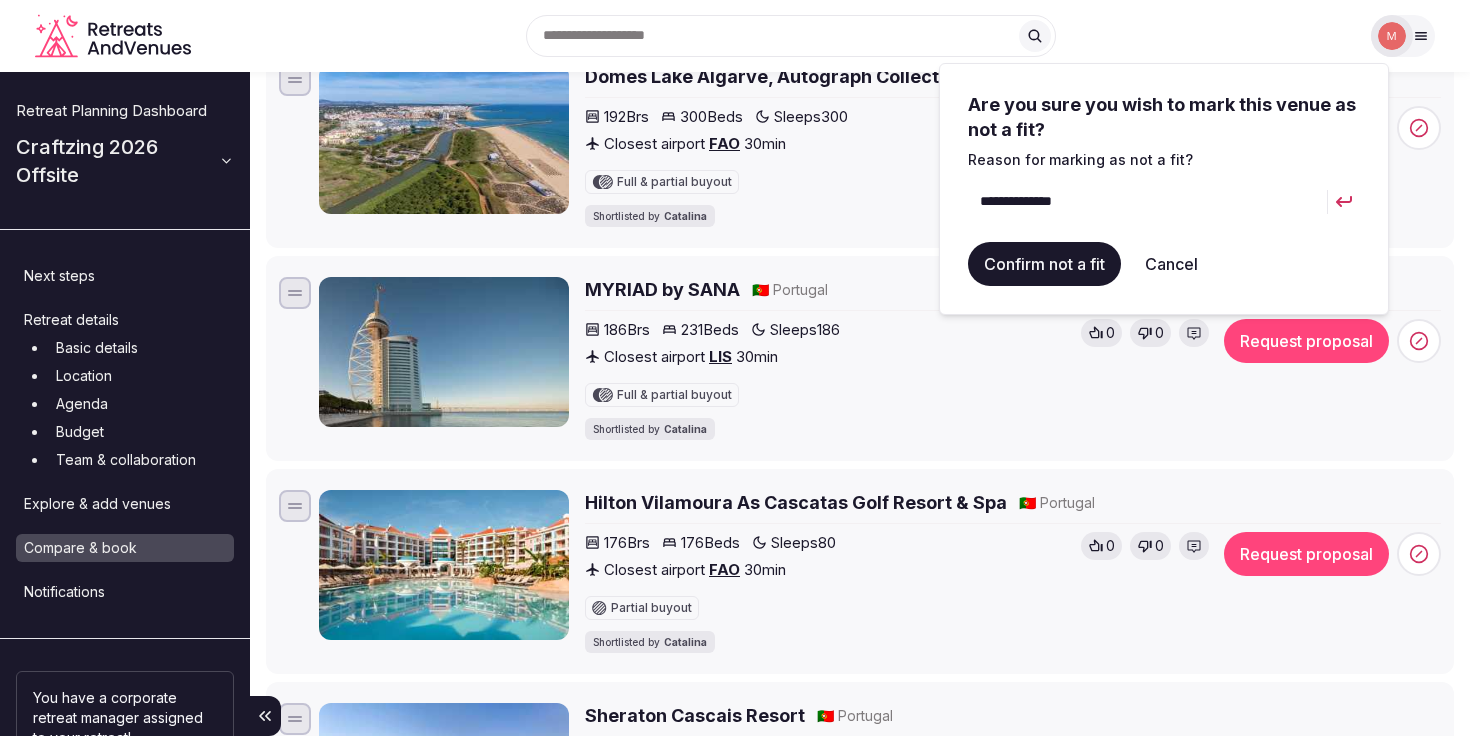 type on "**********" 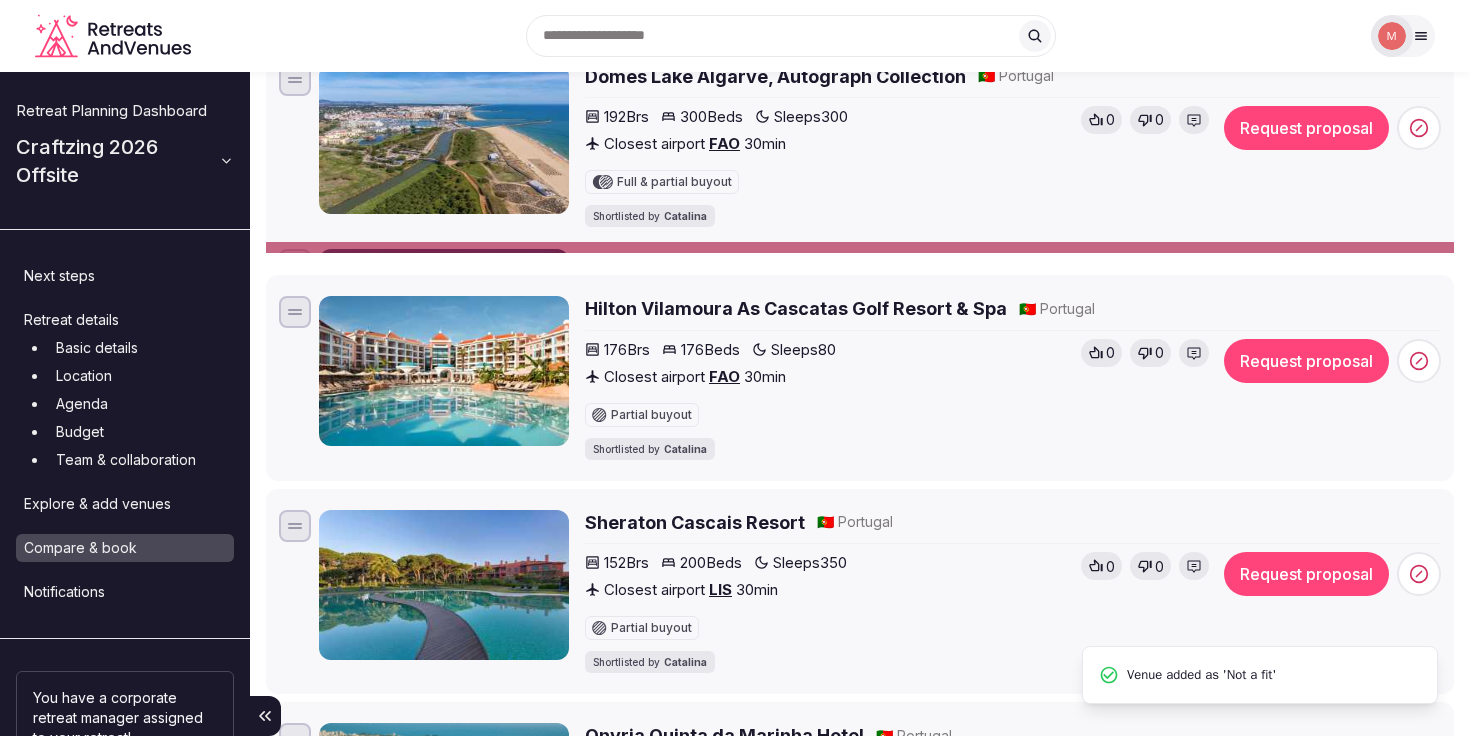 scroll, scrollTop: 0, scrollLeft: 0, axis: both 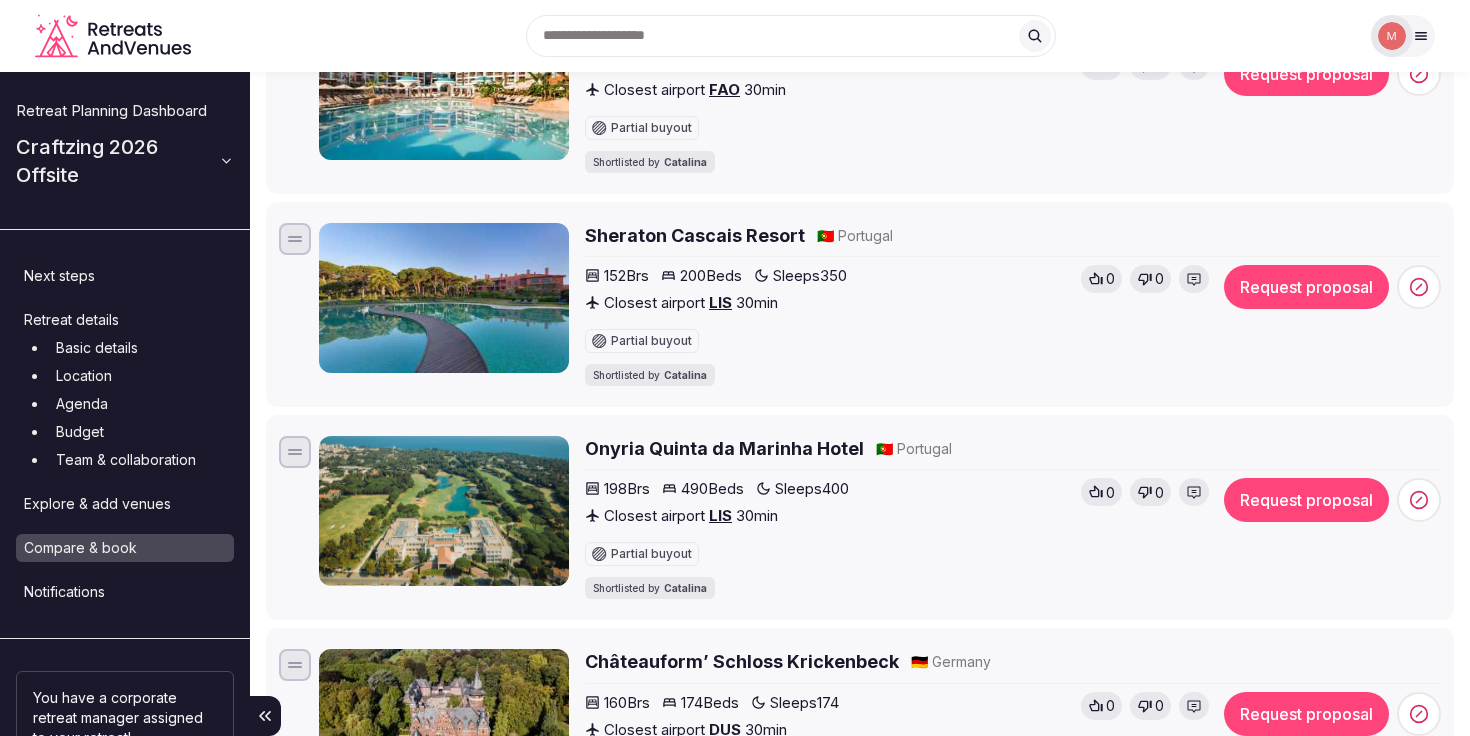 click on "176  Brs 176  Beds Sleeps  80 Closest airport   FAO 30  min Partial buyout Shortlisted by   [FIRST]" at bounding box center (829, 112) 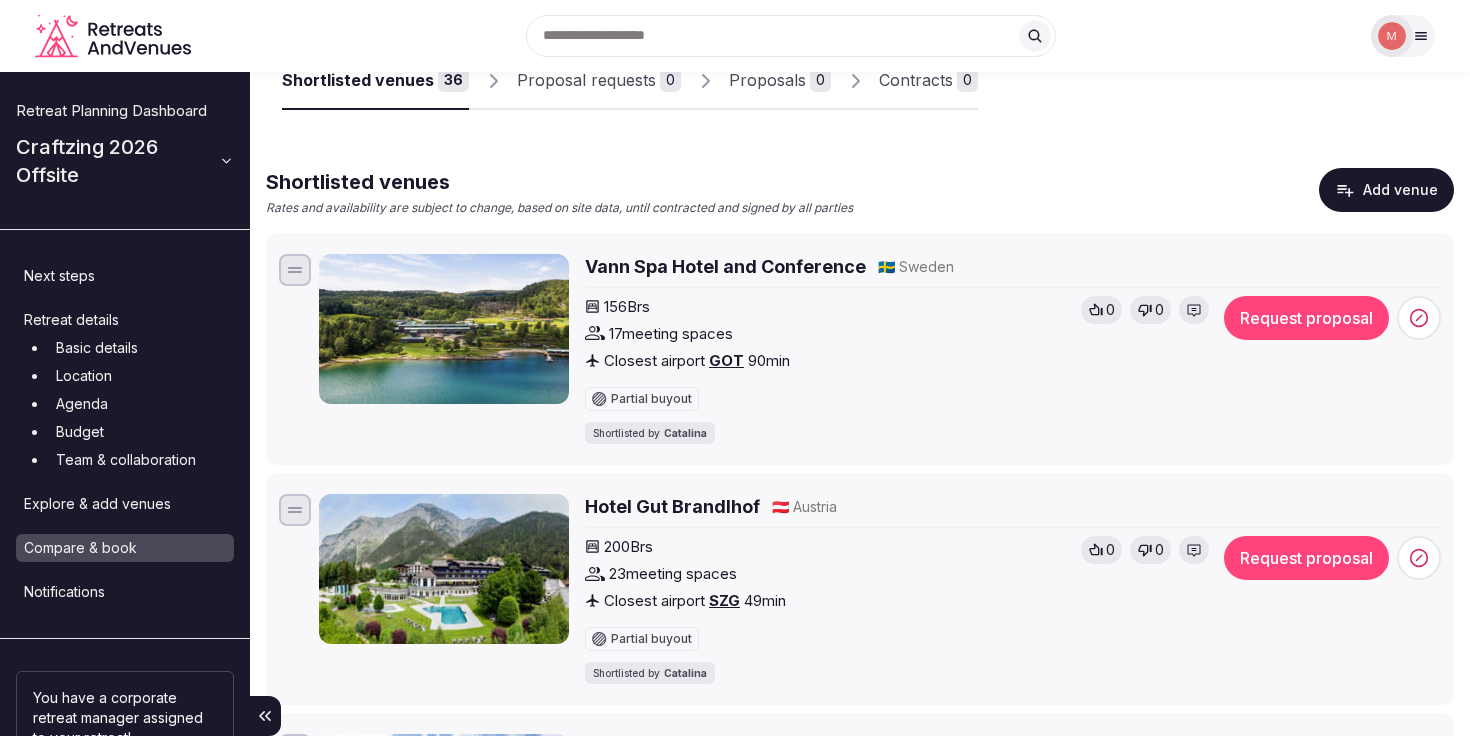 scroll, scrollTop: 0, scrollLeft: 0, axis: both 